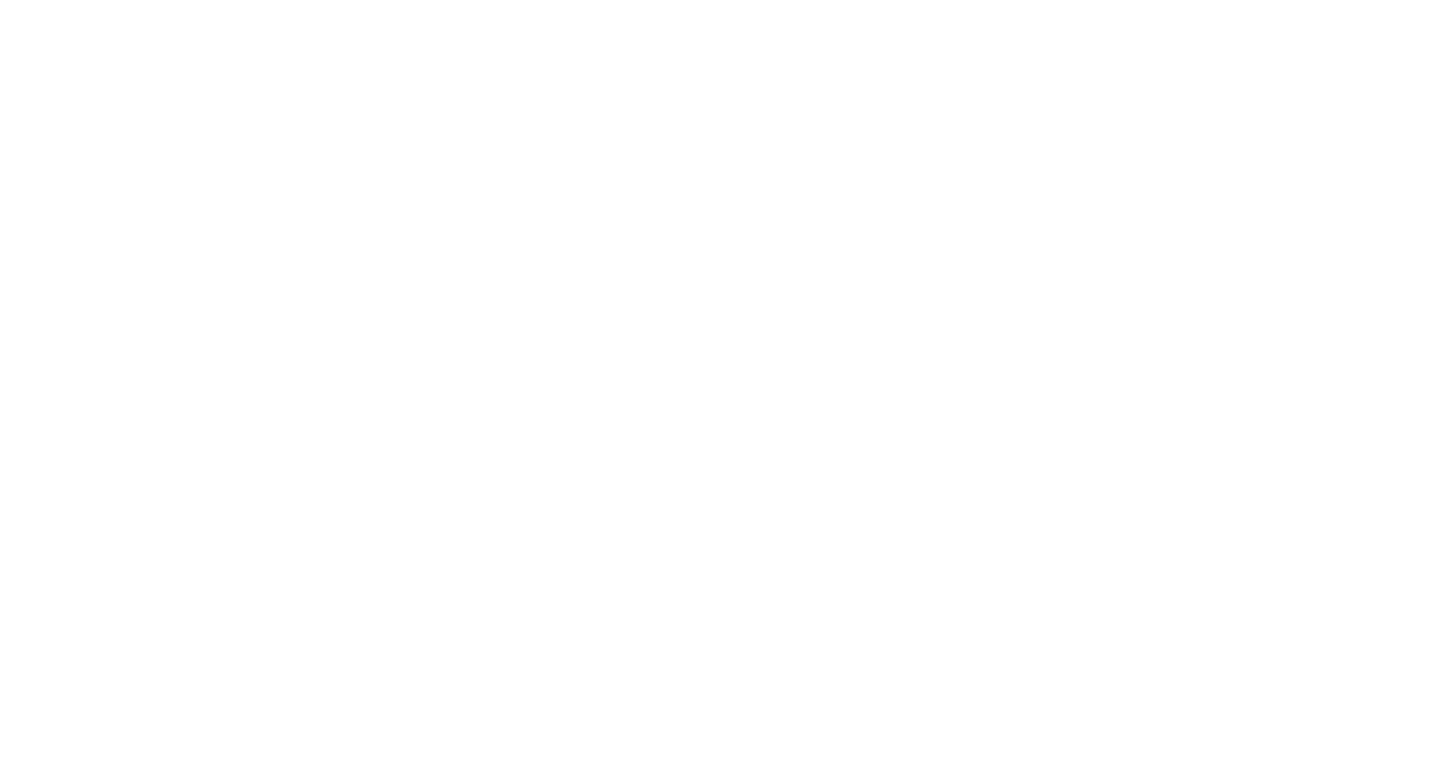 scroll, scrollTop: 0, scrollLeft: 0, axis: both 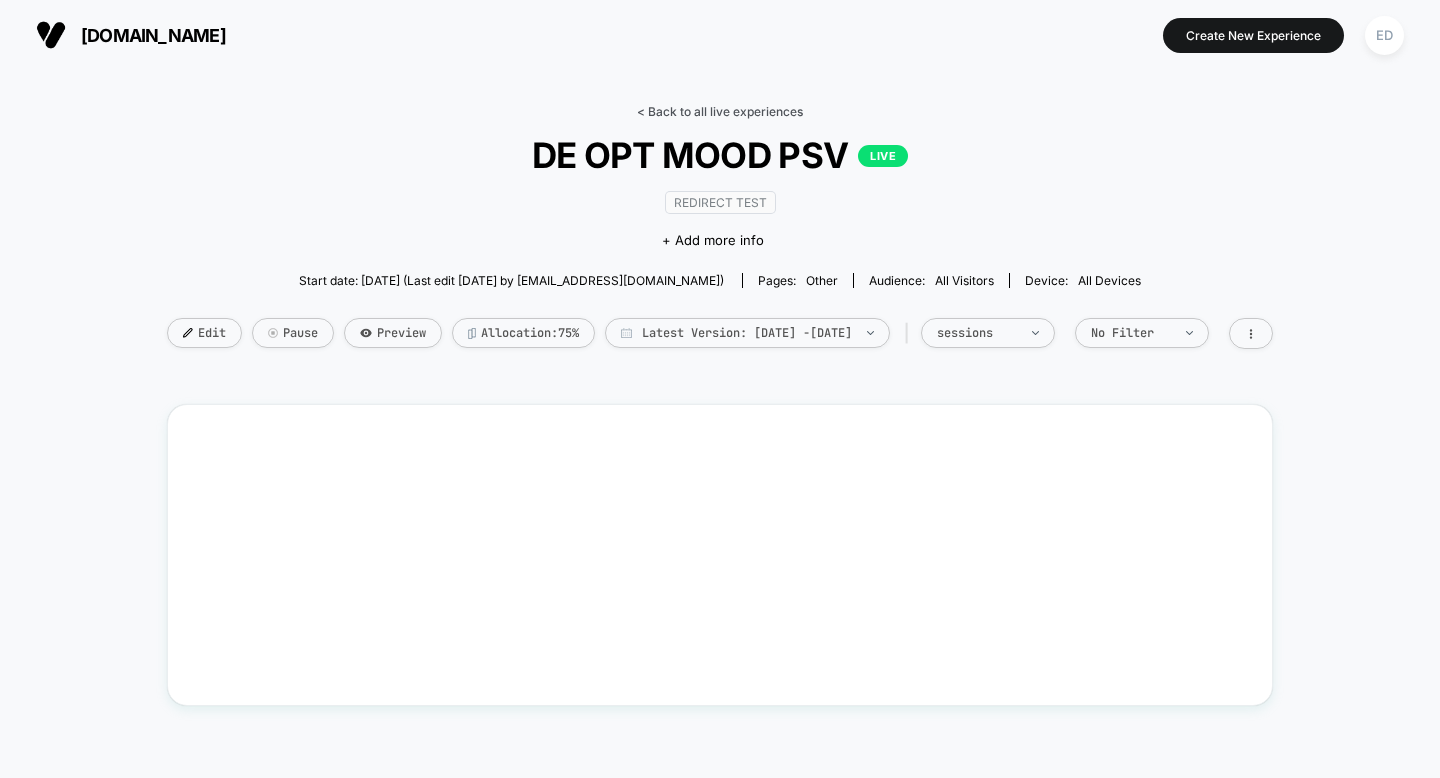 click on "< Back to all live experiences" at bounding box center [720, 111] 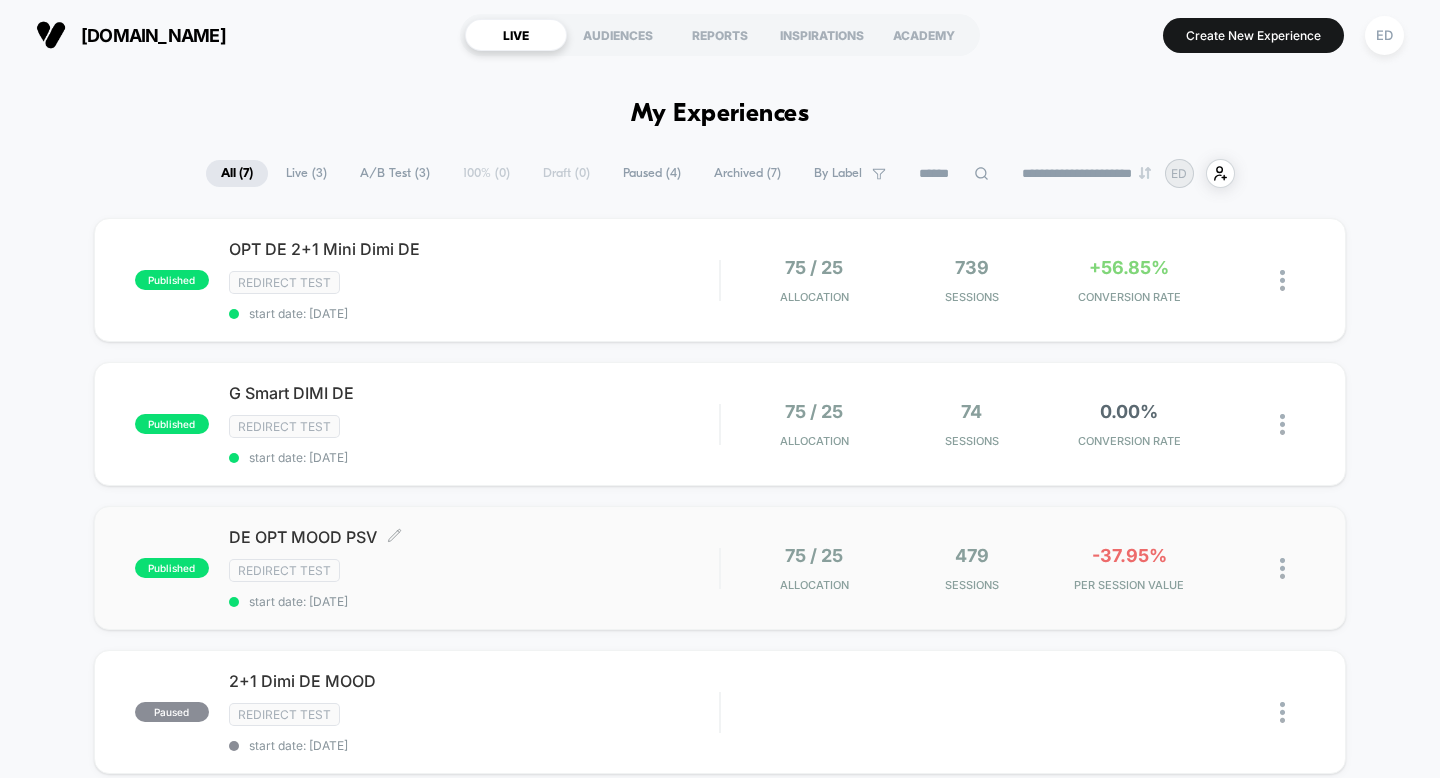 click on "DE OPT MOOD PSV Click to edit experience details" at bounding box center [474, 537] 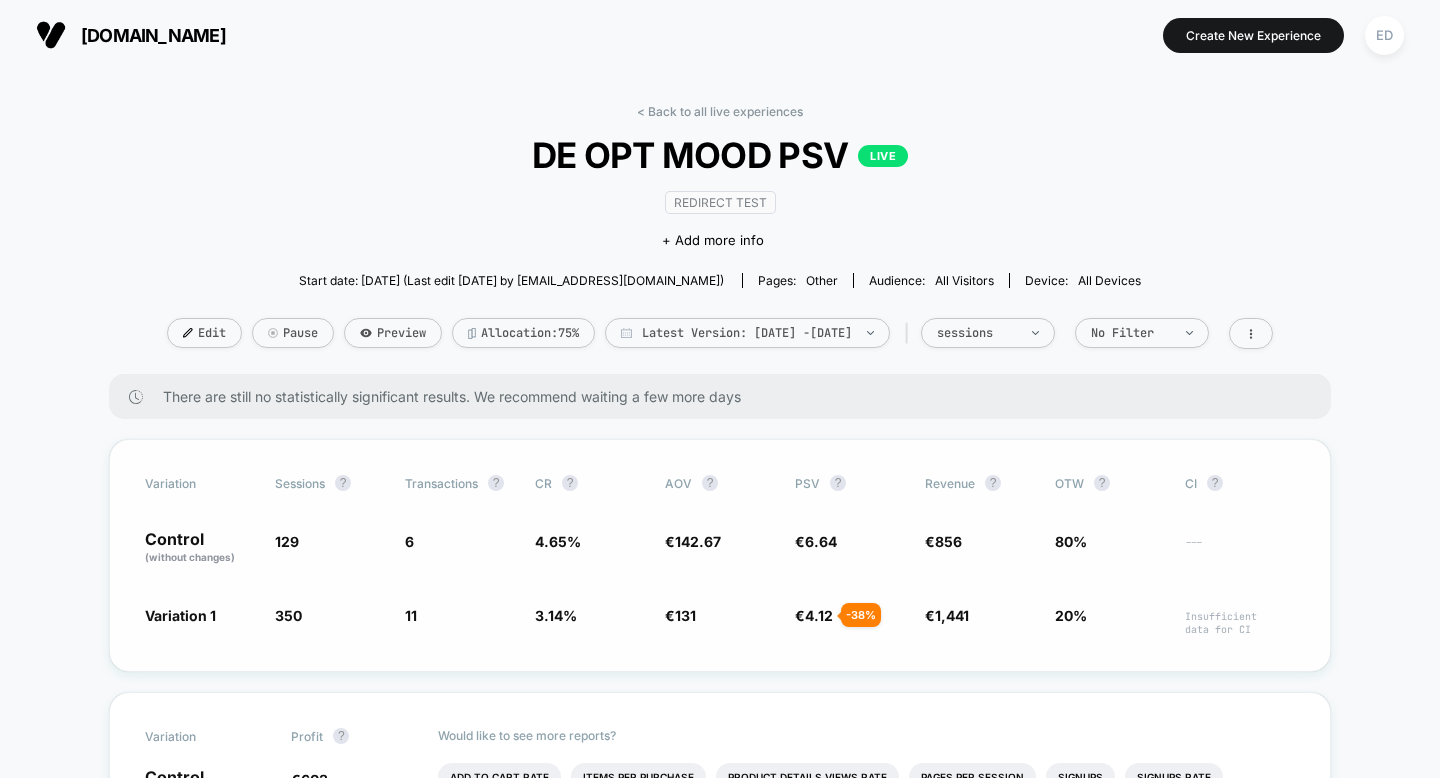click on "€ 131 - 8.2 %" at bounding box center (720, 620) 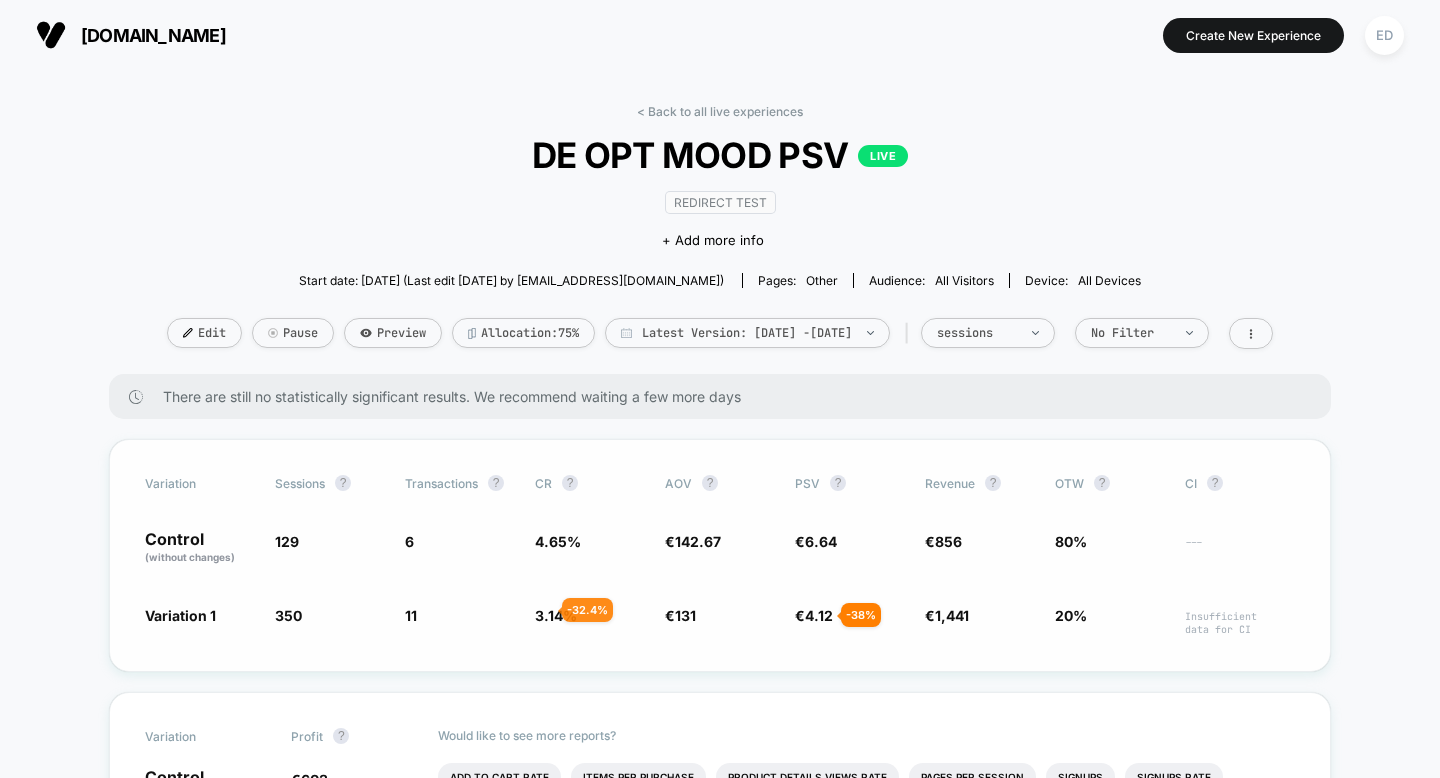 click on "3.14 %" 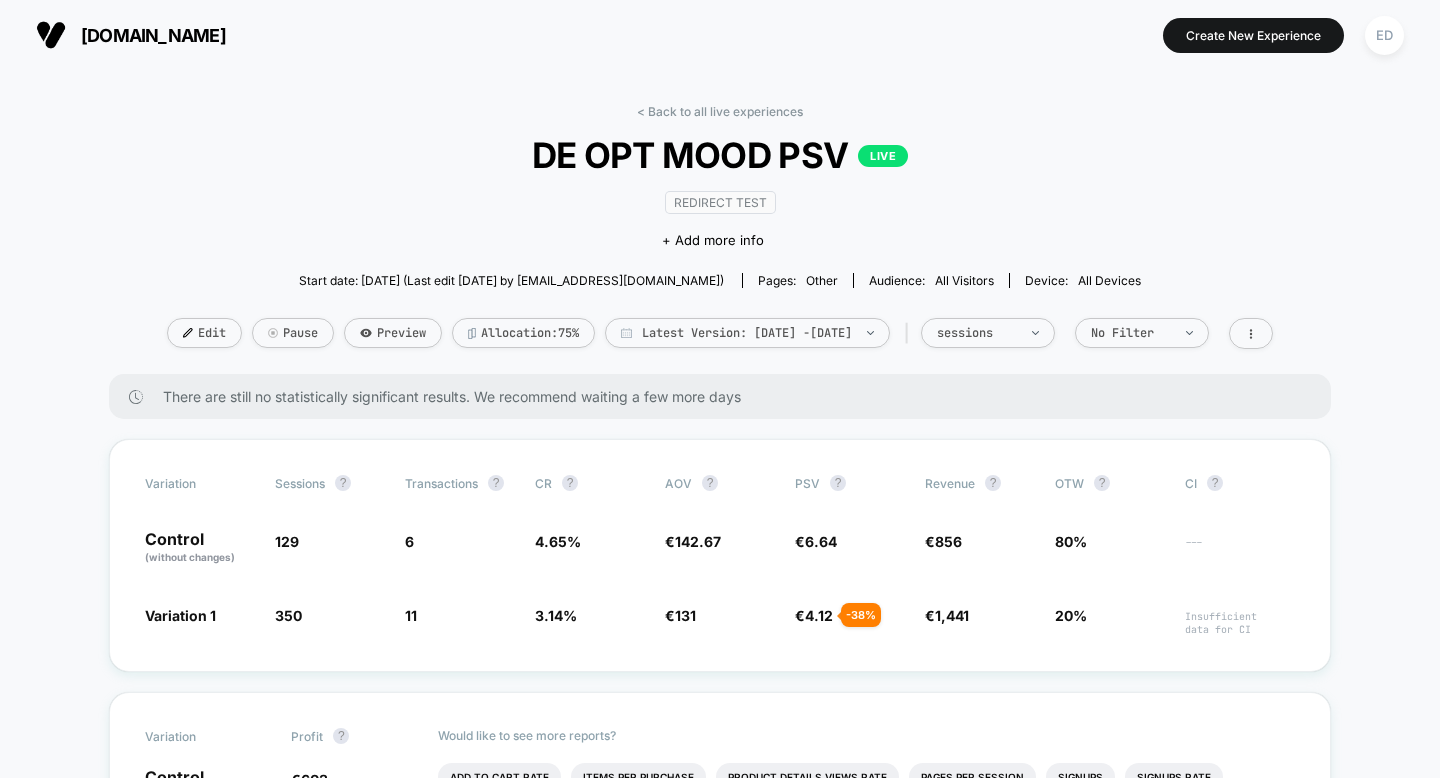 click on "< Back to all live experiences  DE OPT MOOD PSV LIVE Redirect Test Click to edit experience details + Add more info Start date: [DATE] (Last edit [DATE] by [EMAIL_ADDRESS][DOMAIN_NAME]) Pages: other Audience: All Visitors Device: all devices Edit Pause  Preview Allocation:  75% Latest Version:     [DATE]    -    [DATE] |   sessions   No Filter" at bounding box center [720, 239] 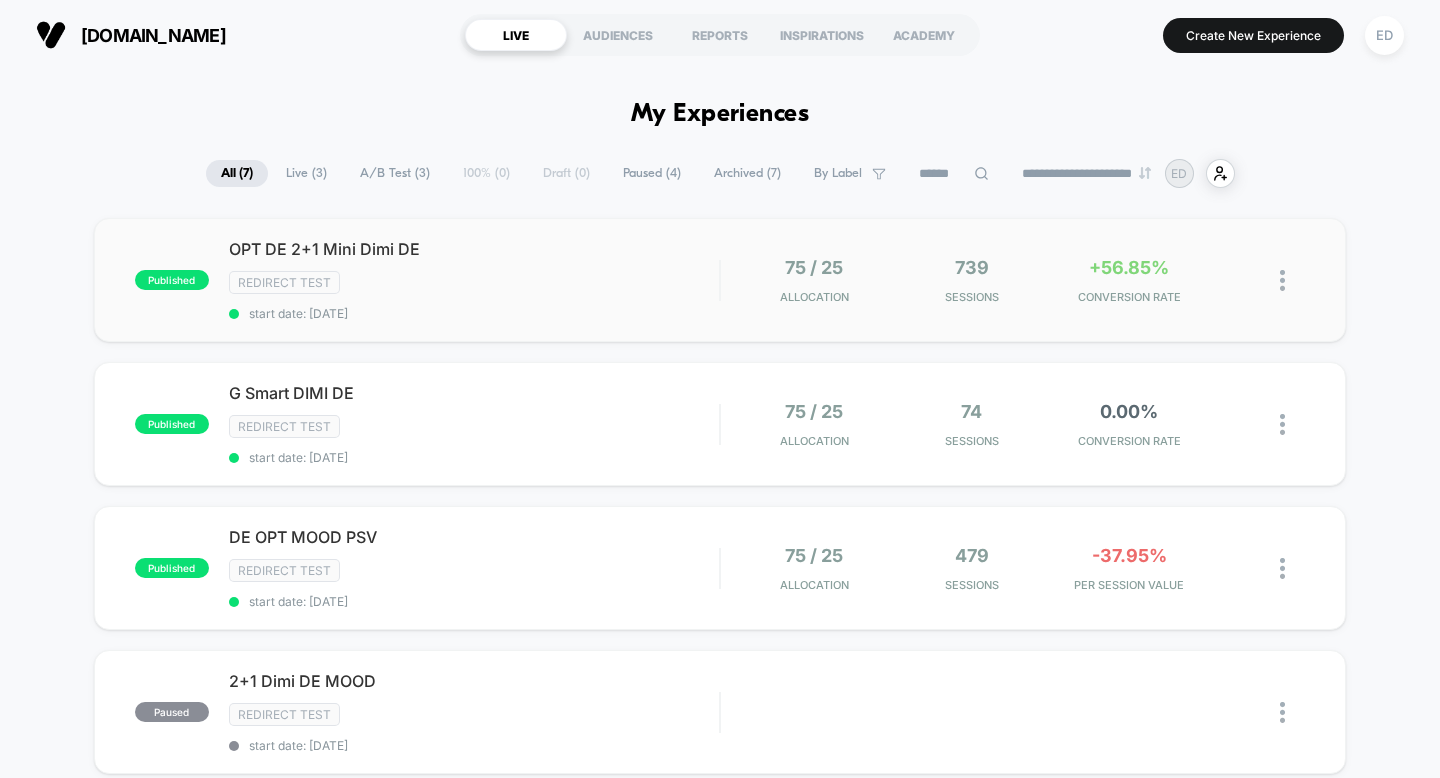click on "Redirect Test" at bounding box center [474, 282] 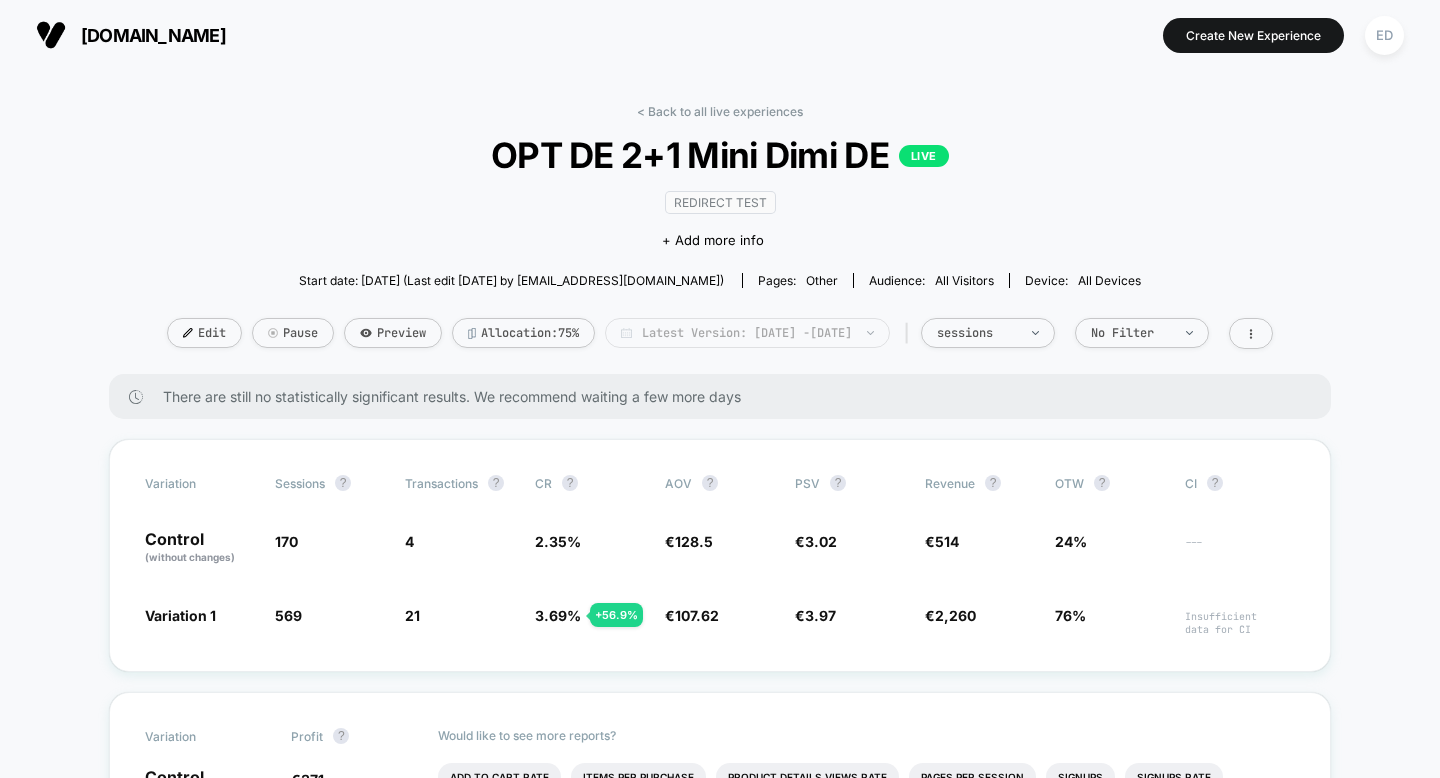 click on "Latest Version:     [DATE]    -    [DATE]" at bounding box center (747, 333) 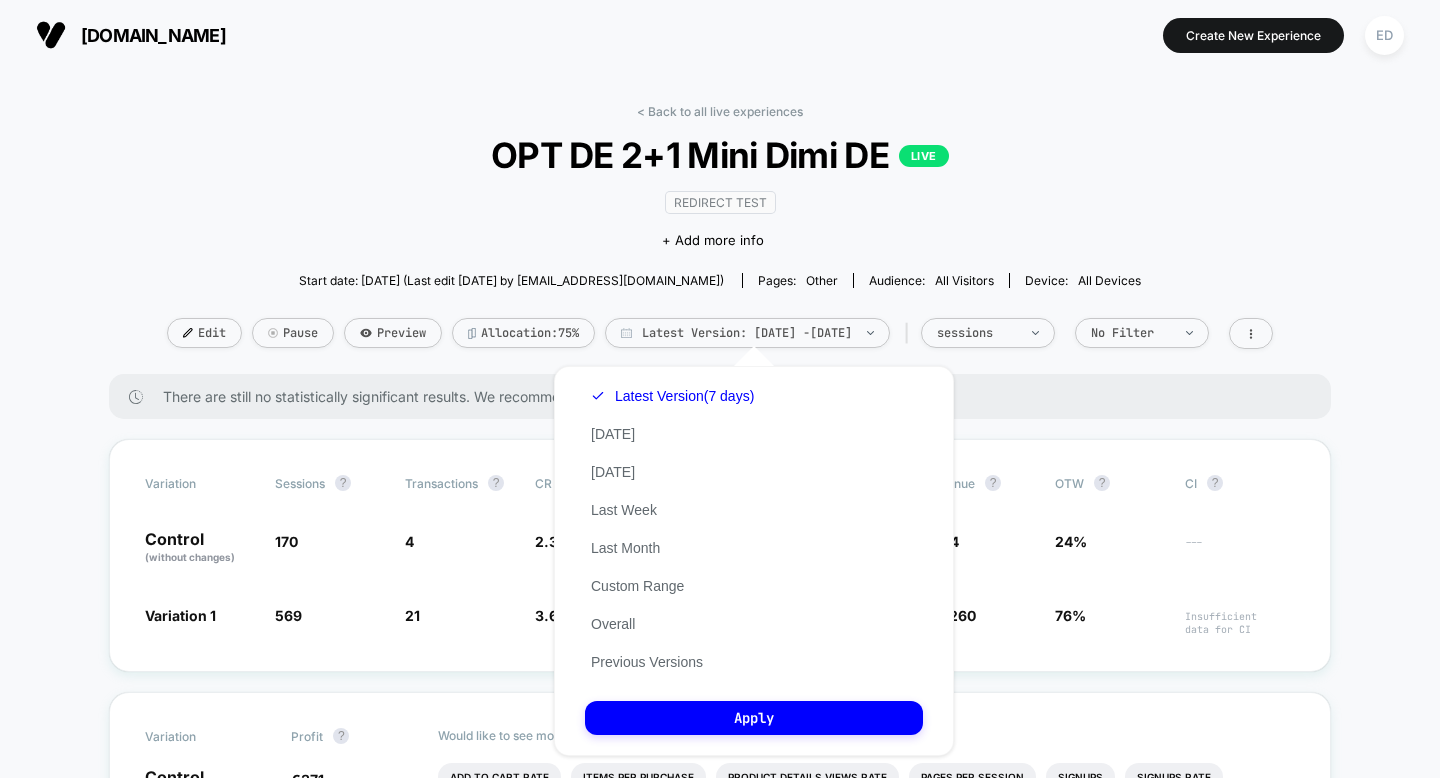 click on "Latest Version  (7 days) [DATE] [DATE] Last Week Last Month Custom Range Overall Previous Versions" at bounding box center [672, 529] 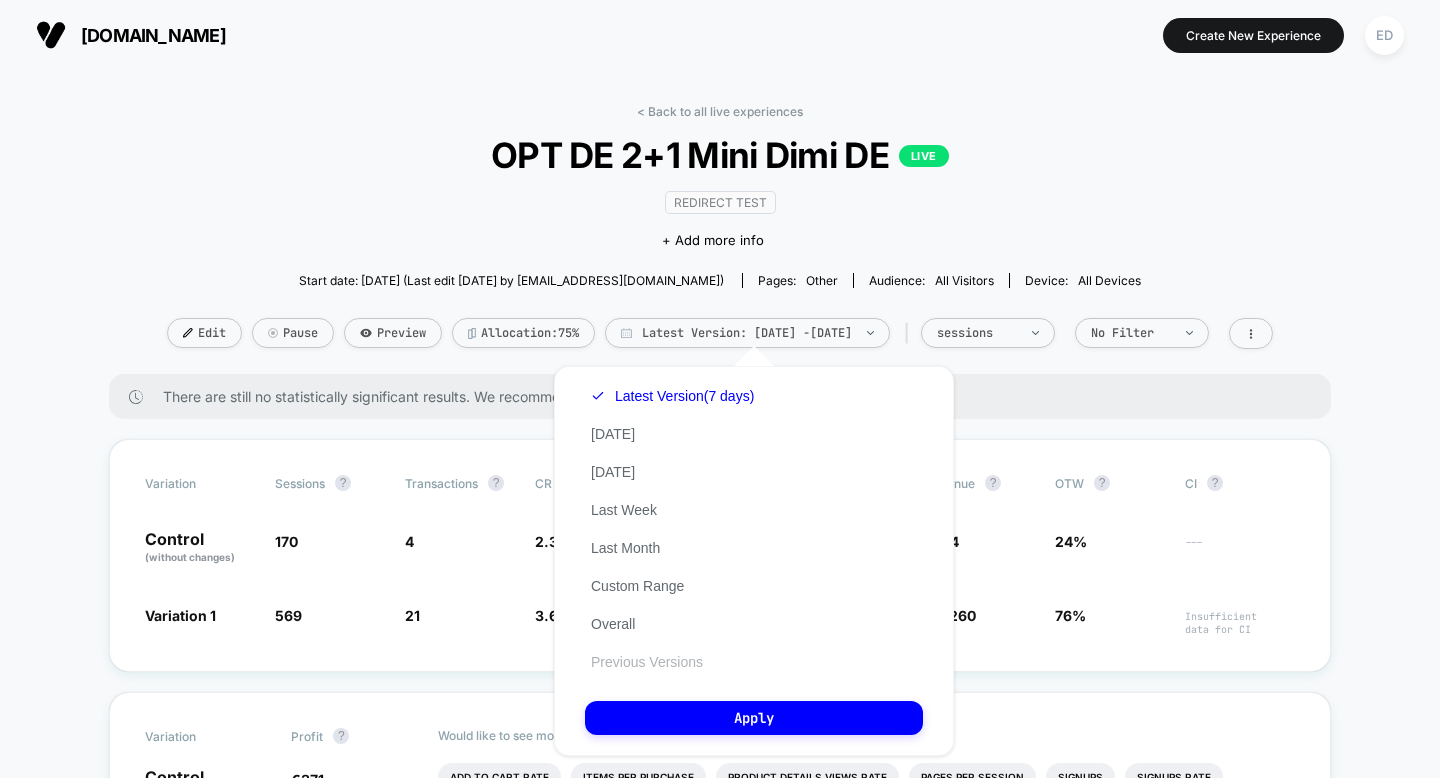 click on "Previous Versions" at bounding box center (647, 662) 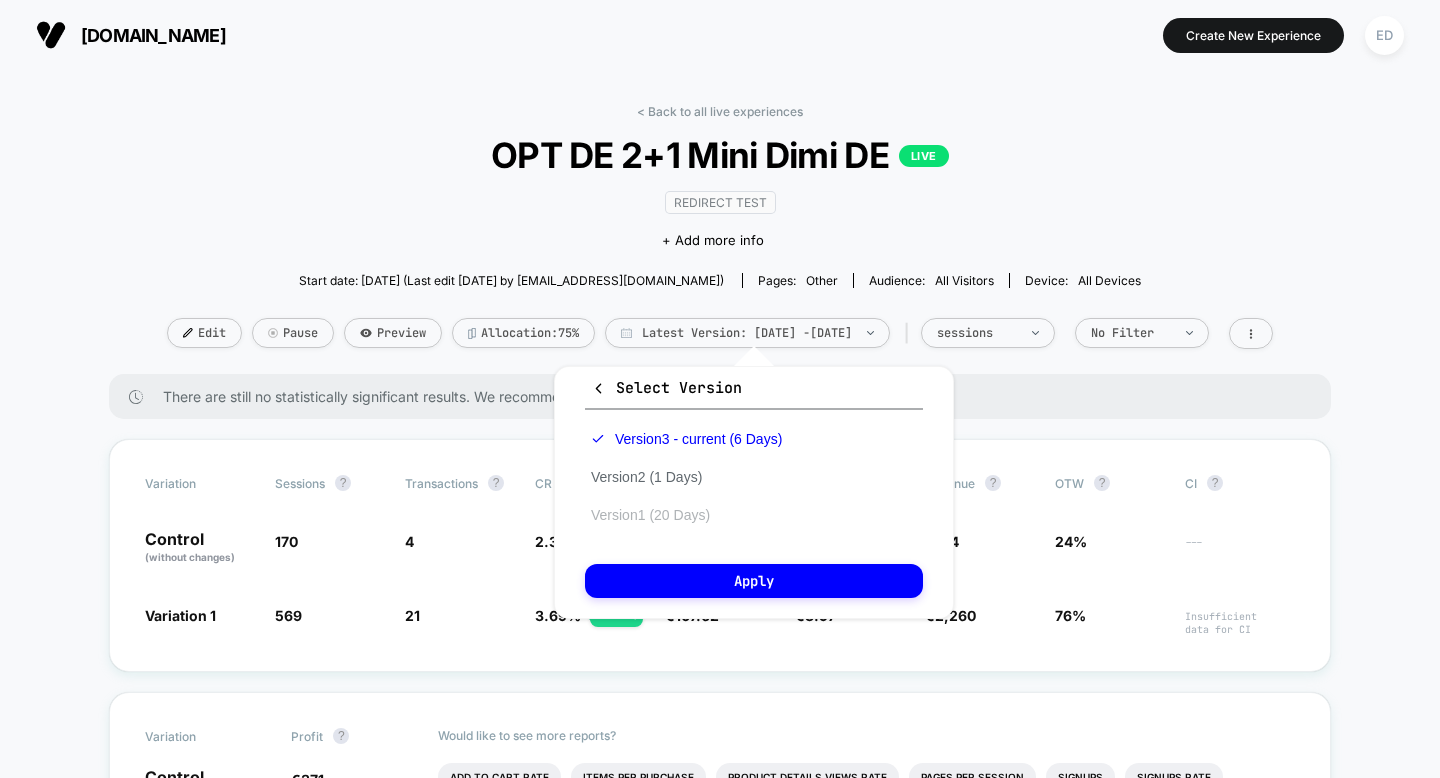 click on "Version  1   (20 Days)" at bounding box center (650, 515) 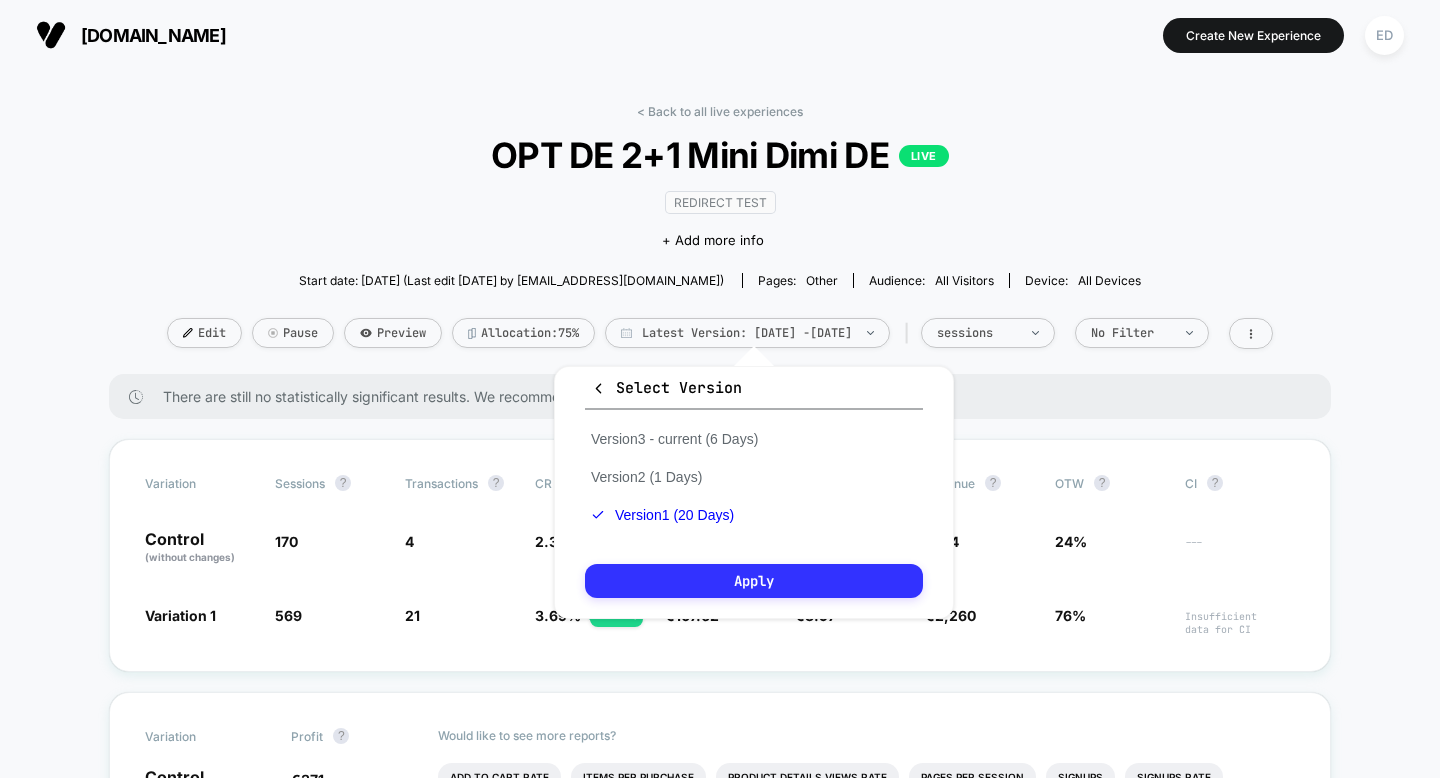 click on "Apply" at bounding box center [754, 581] 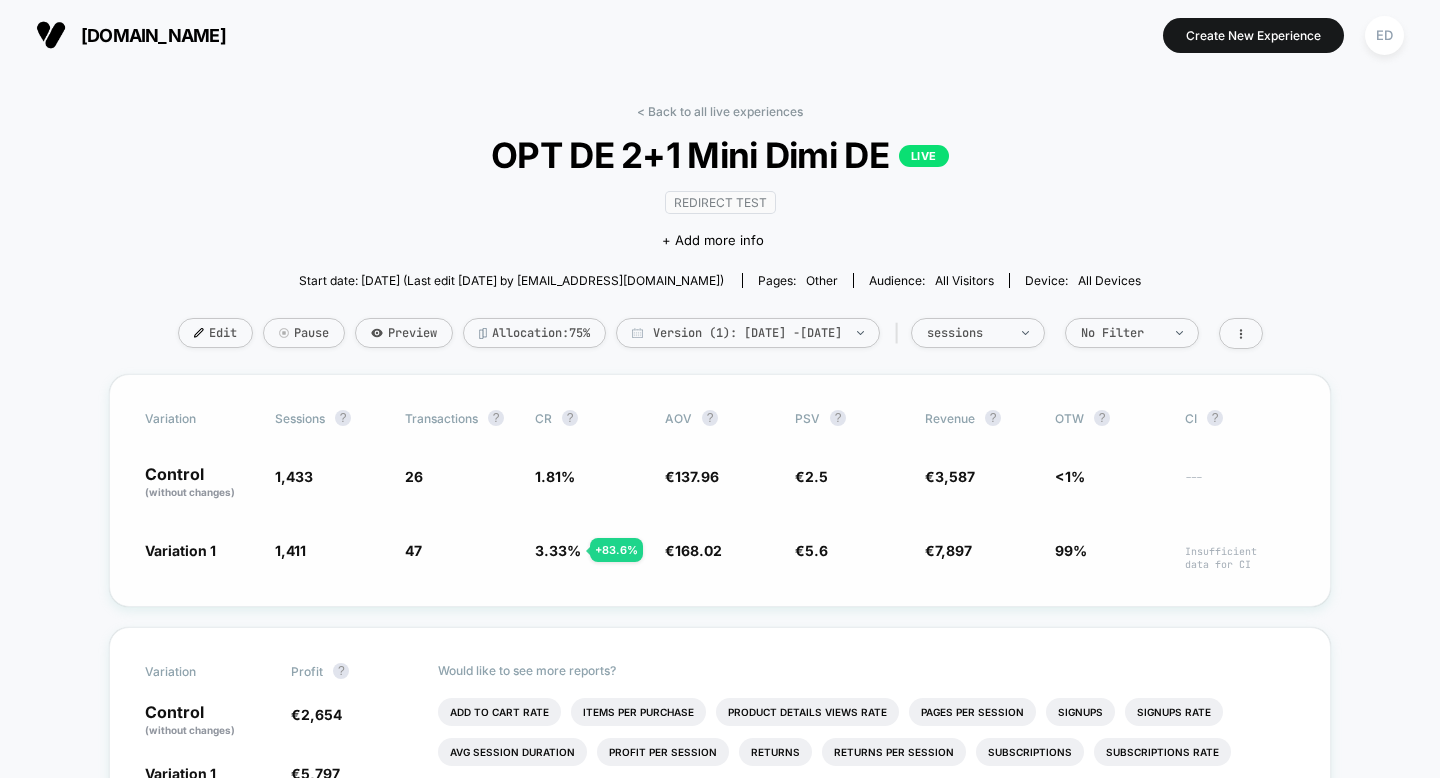 drag, startPoint x: 417, startPoint y: 556, endPoint x: 403, endPoint y: 479, distance: 78.26238 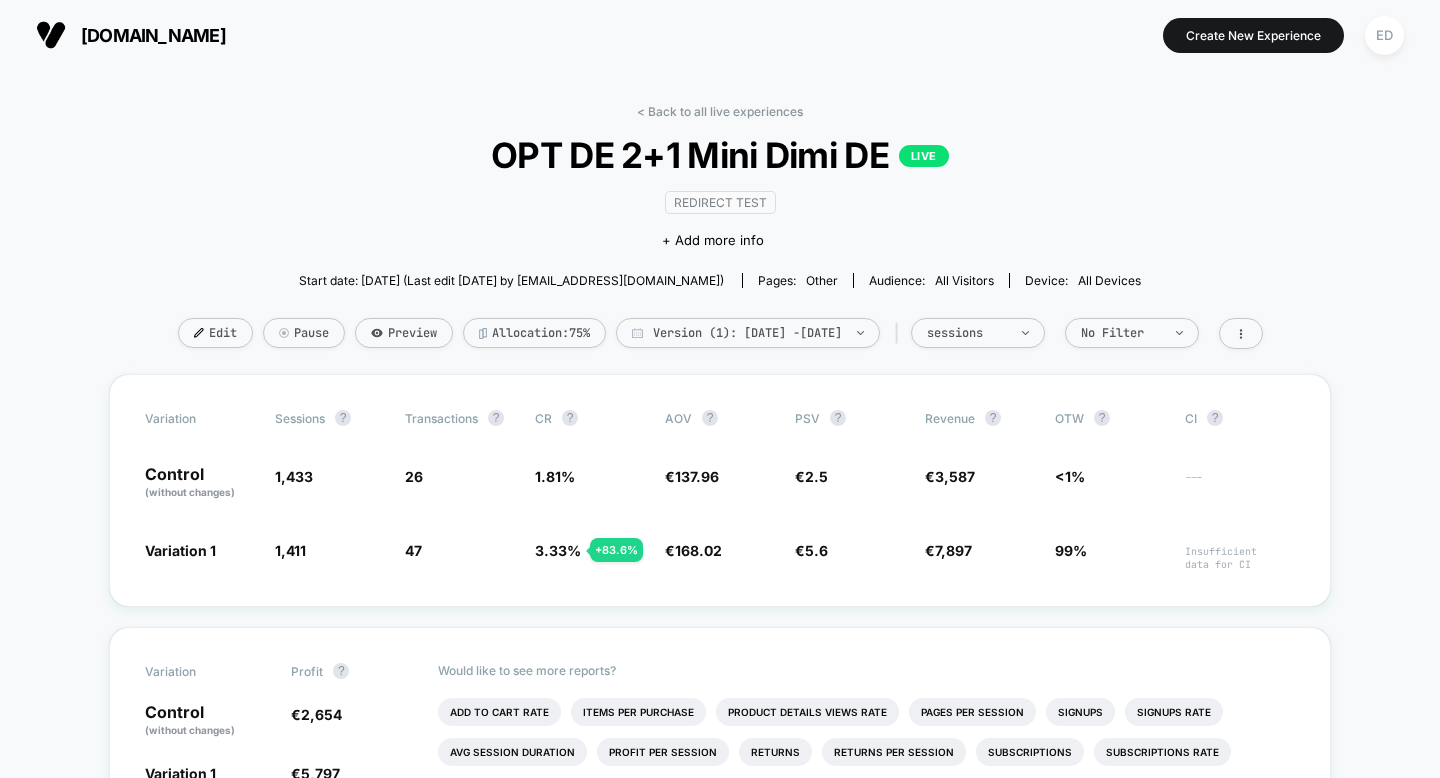 click on "< Back to all live experiences" at bounding box center [720, 111] 